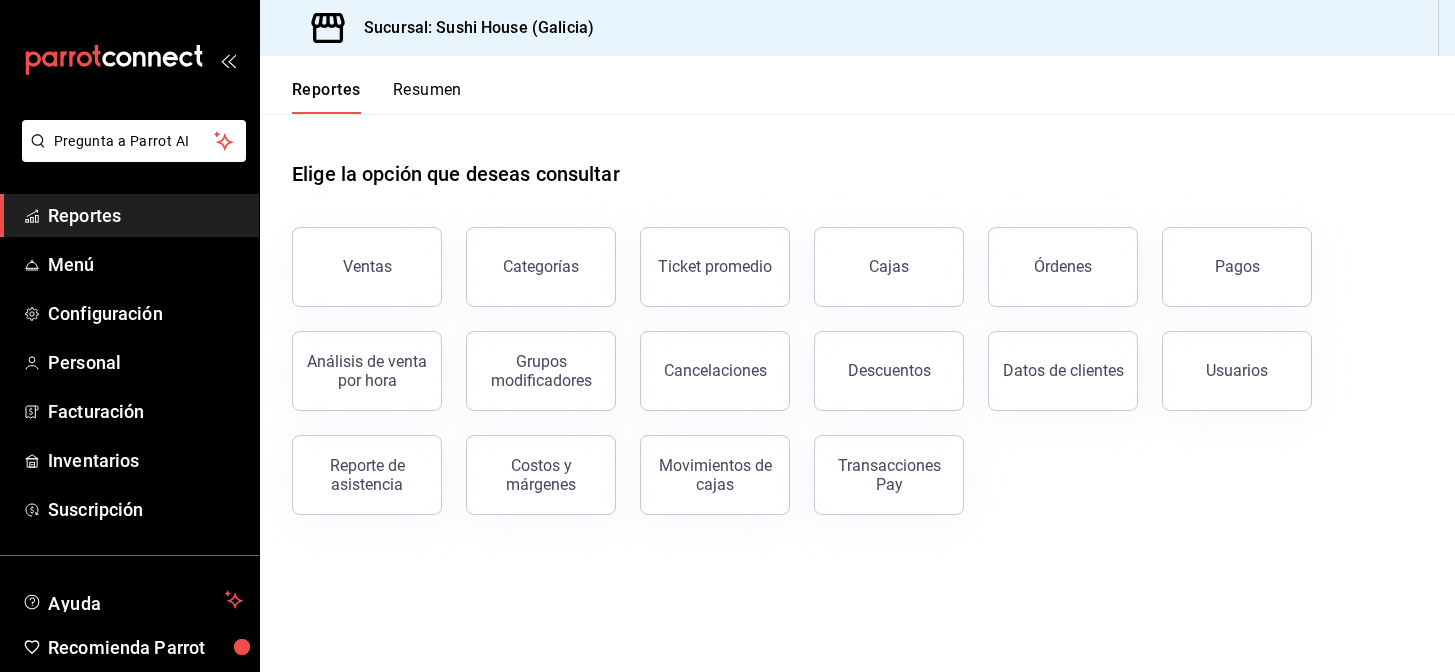 scroll, scrollTop: 0, scrollLeft: 0, axis: both 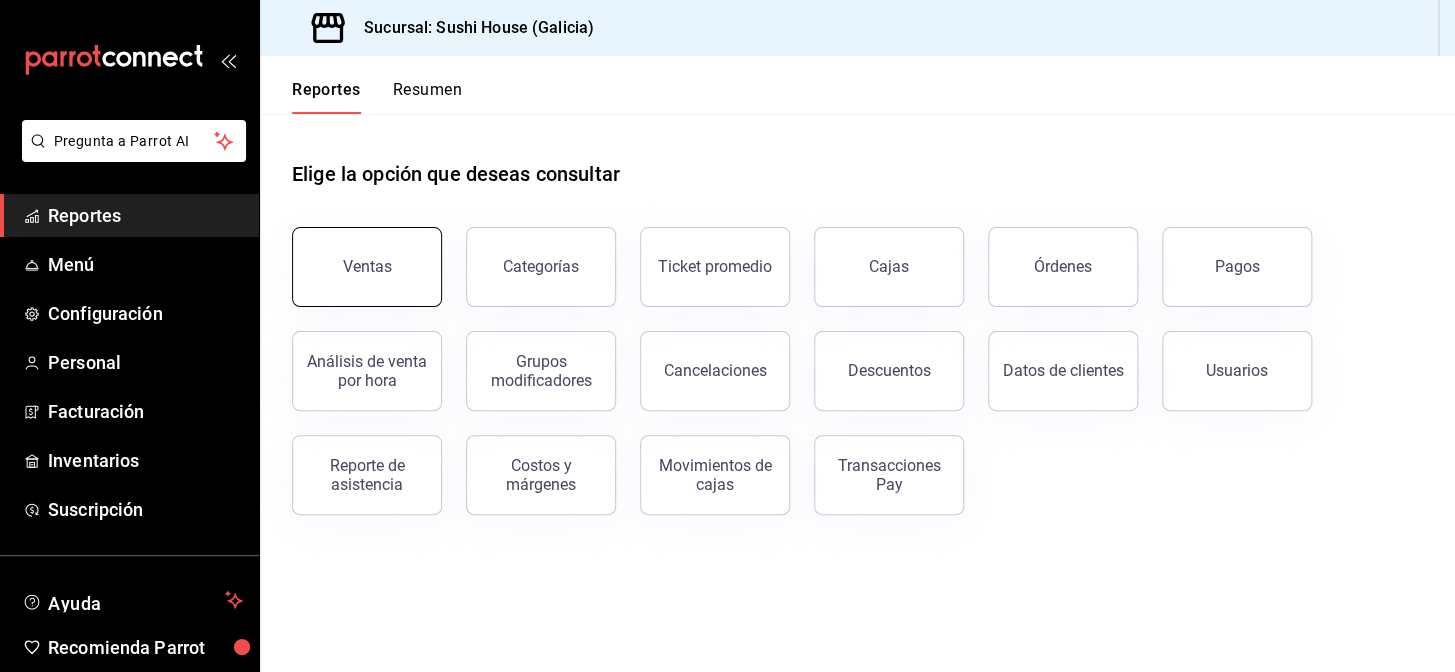 click on "Ventas" at bounding box center [367, 267] 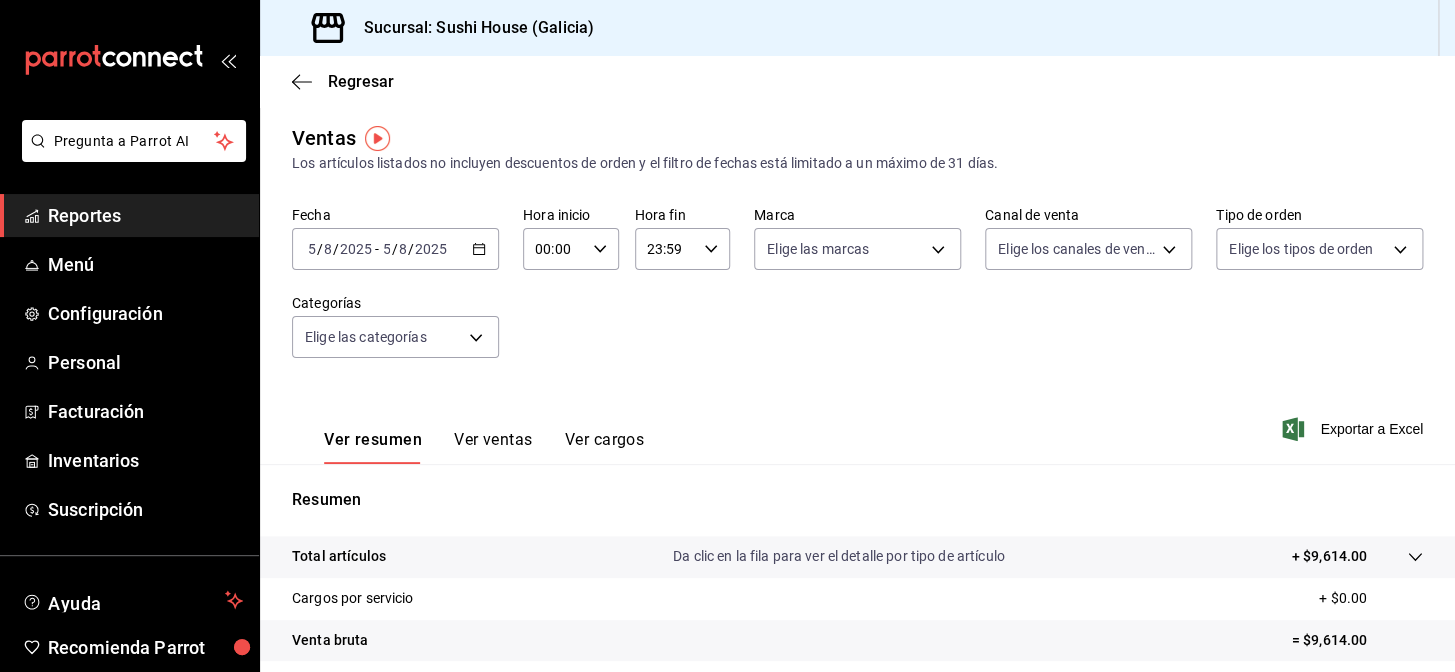 click on "Reportes" at bounding box center (145, 215) 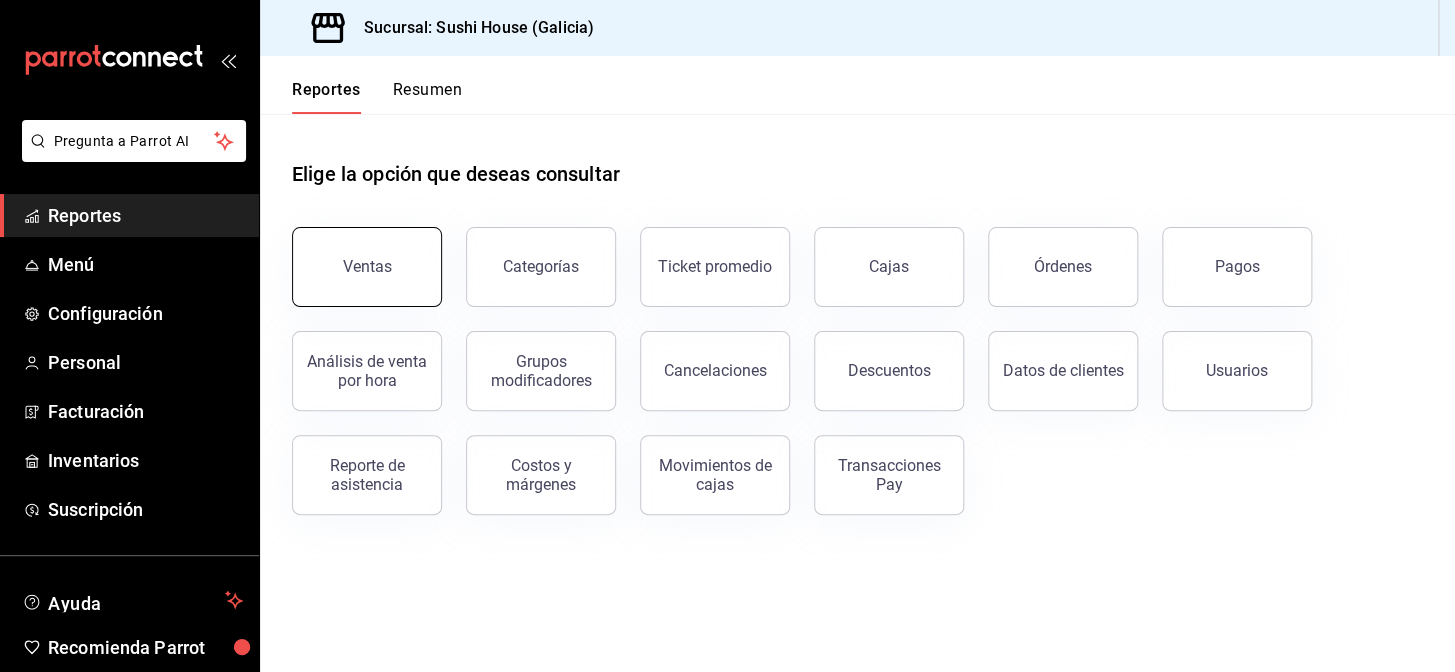 click on "Ventas" at bounding box center (367, 266) 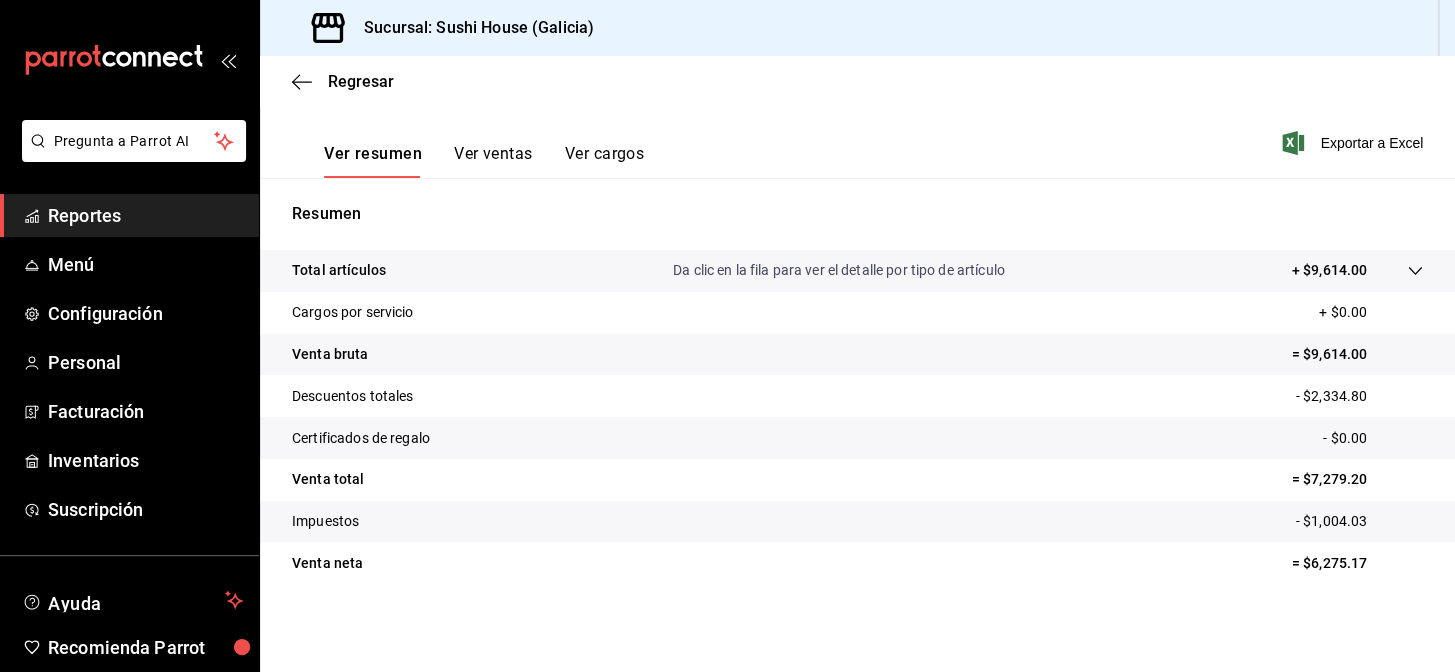 scroll, scrollTop: 0, scrollLeft: 0, axis: both 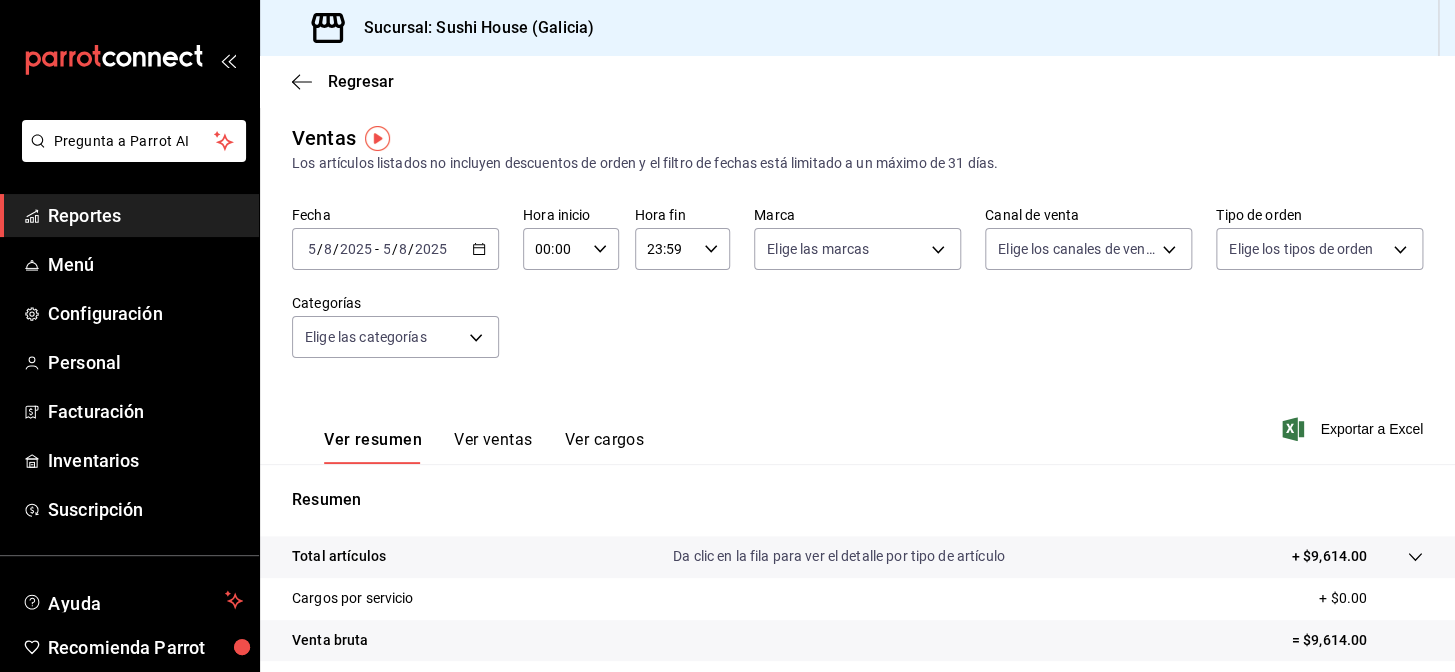 click on "Reportes" at bounding box center [129, 215] 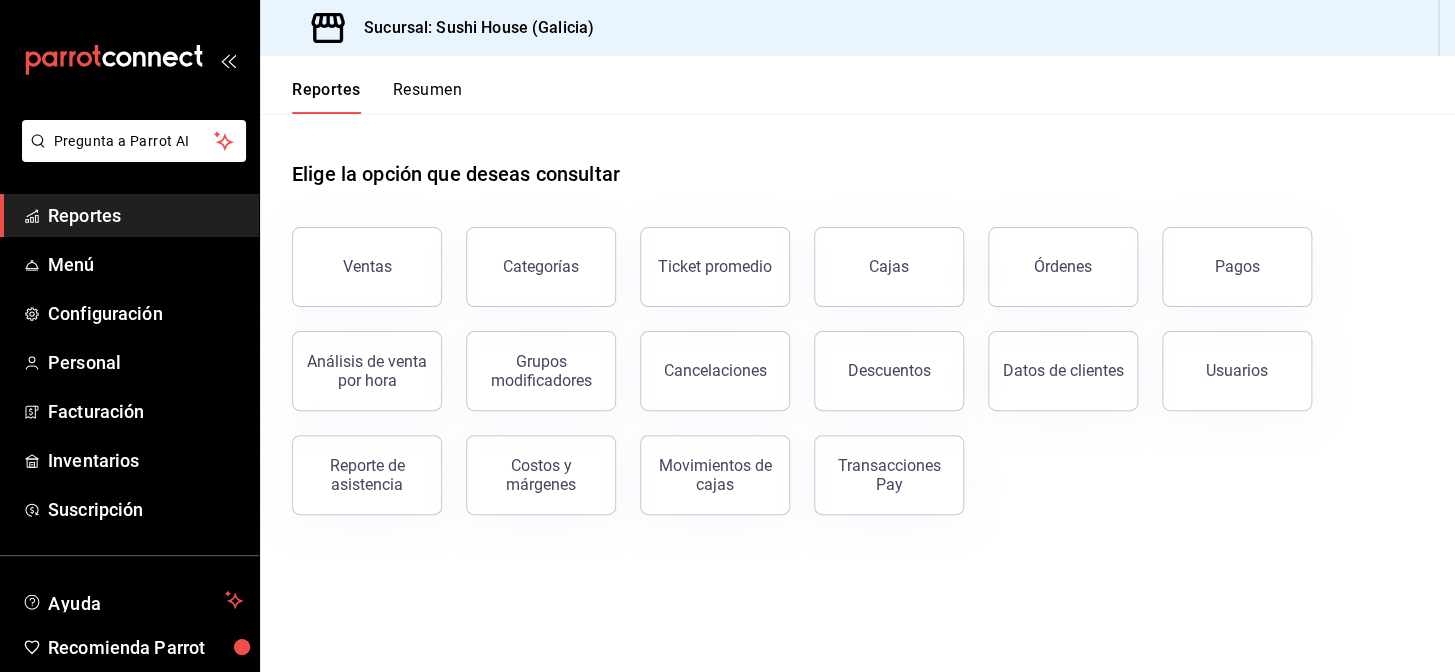 click on "Resumen" at bounding box center [427, 97] 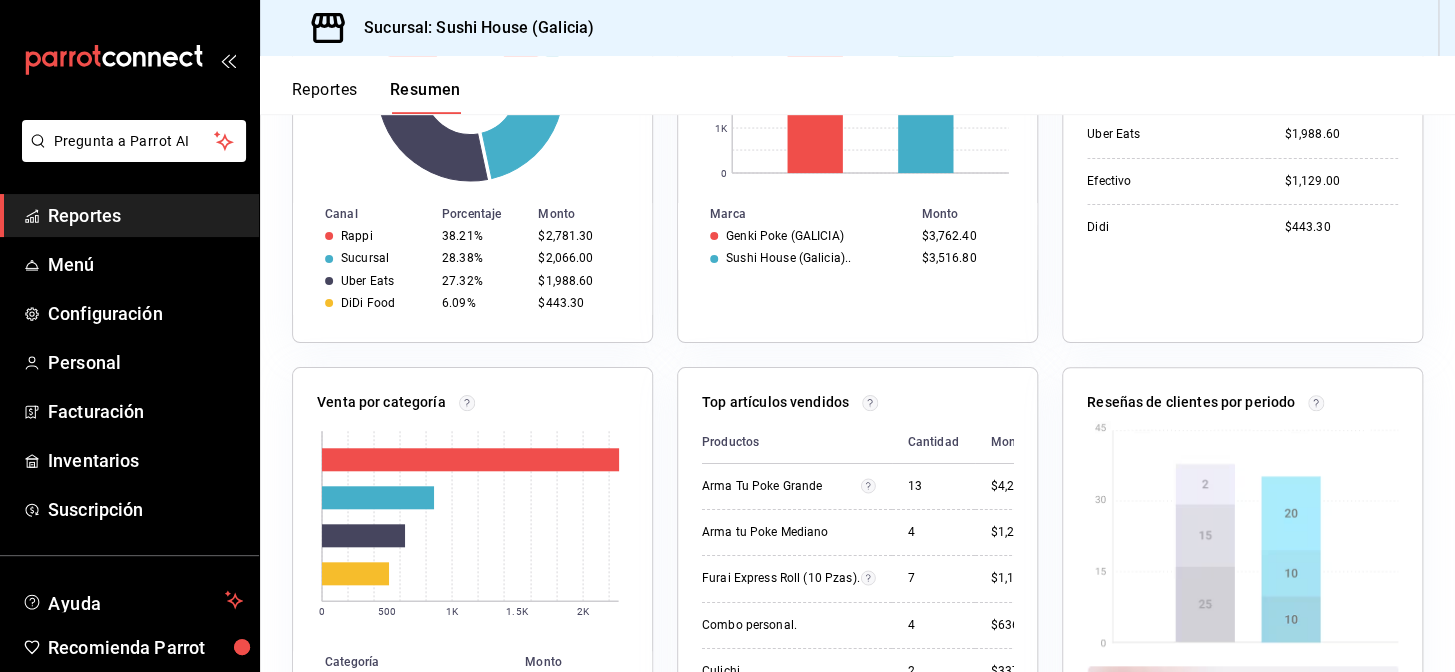 scroll, scrollTop: 545, scrollLeft: 0, axis: vertical 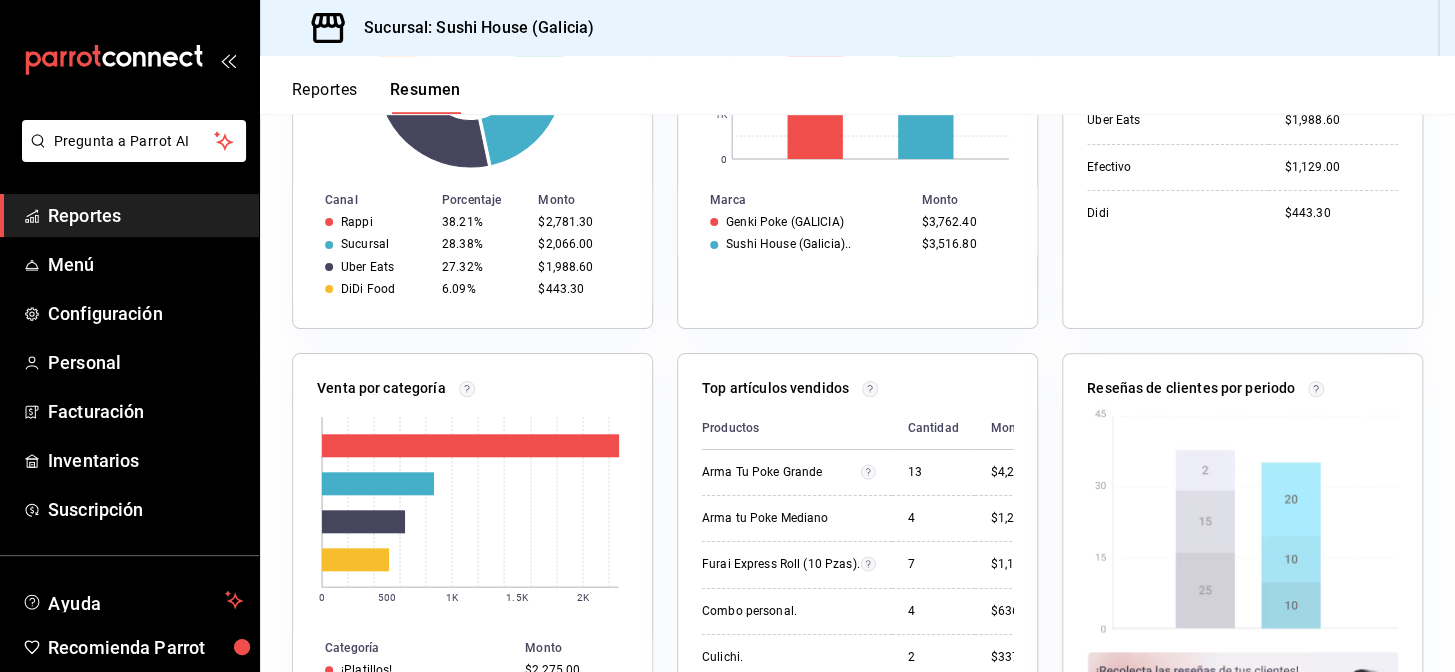 click on "Reportes" at bounding box center (145, 215) 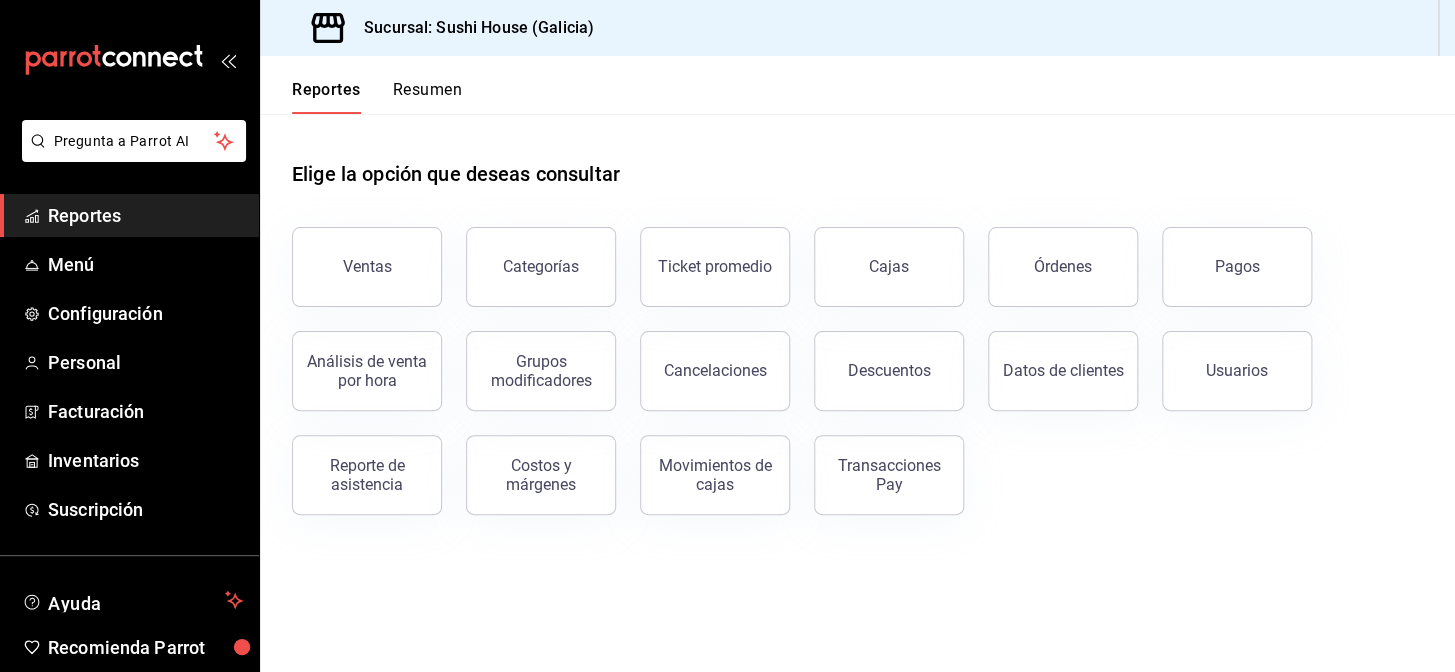 click on "Reportes" at bounding box center [145, 215] 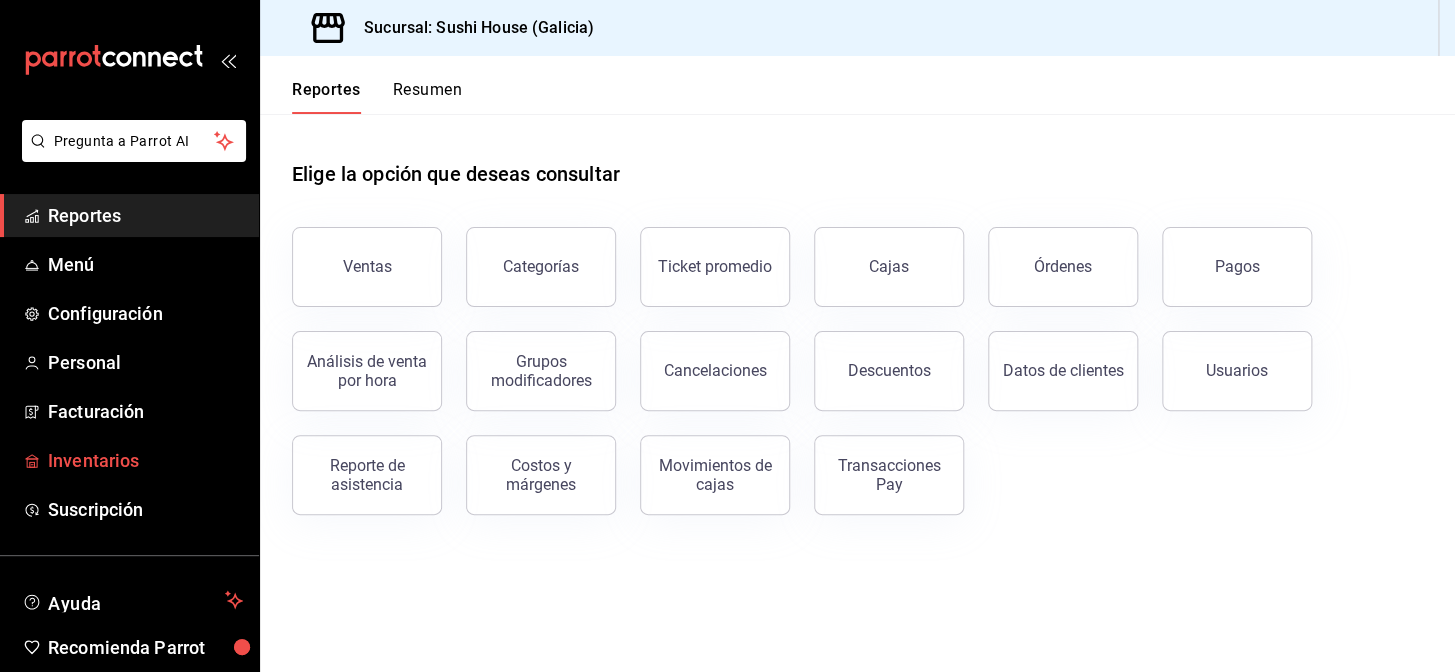 click on "Inventarios" at bounding box center (145, 460) 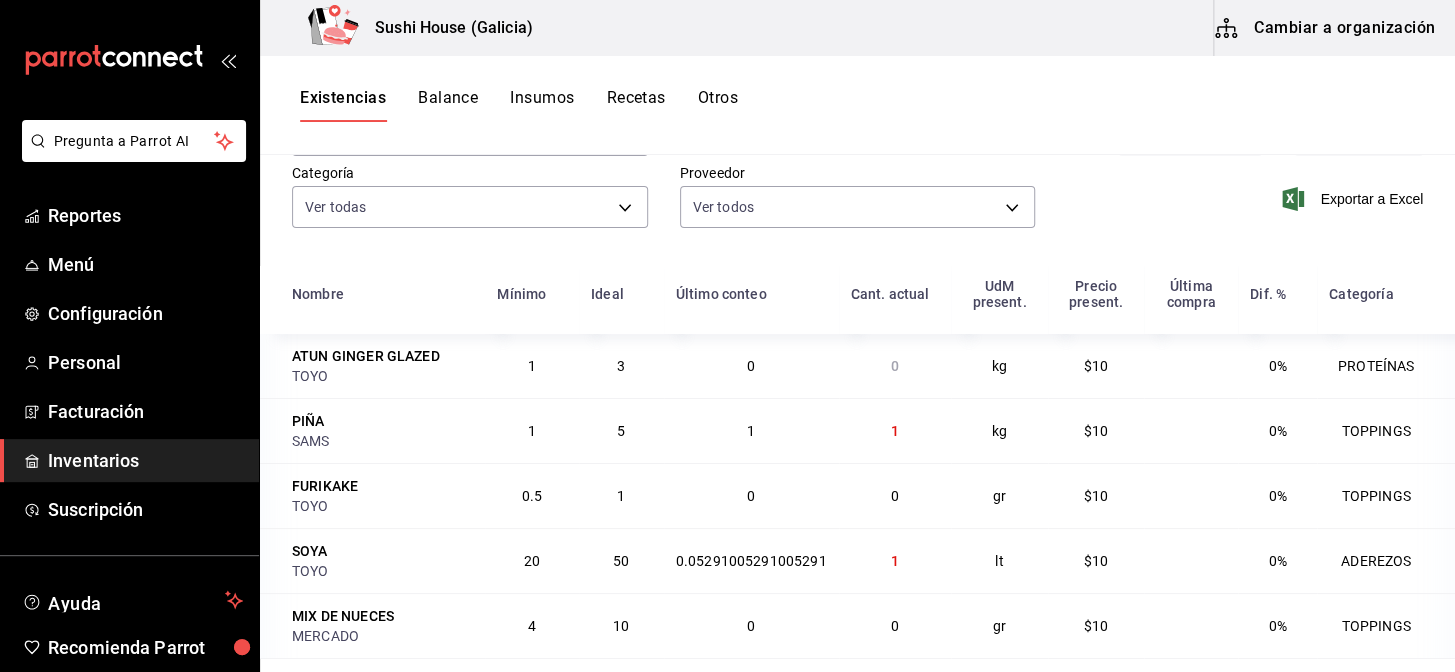 scroll, scrollTop: 245, scrollLeft: 0, axis: vertical 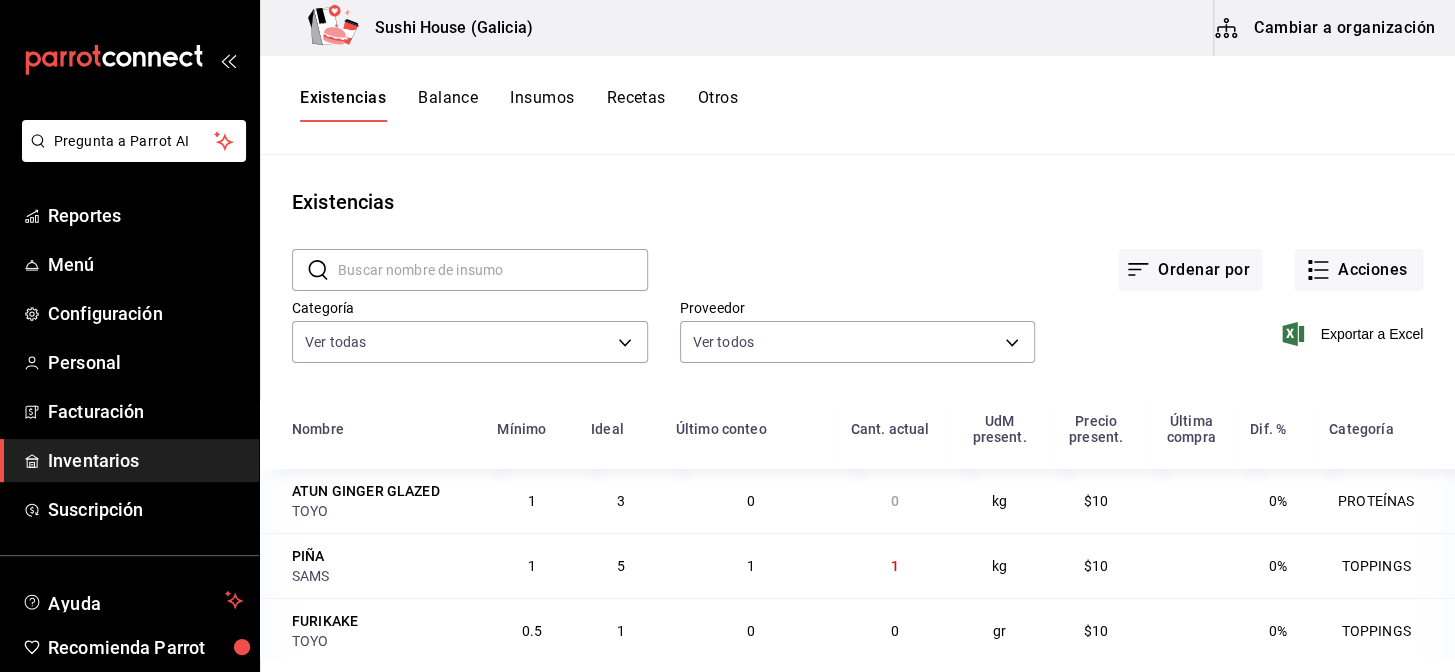 click on "Inventarios" at bounding box center (145, 460) 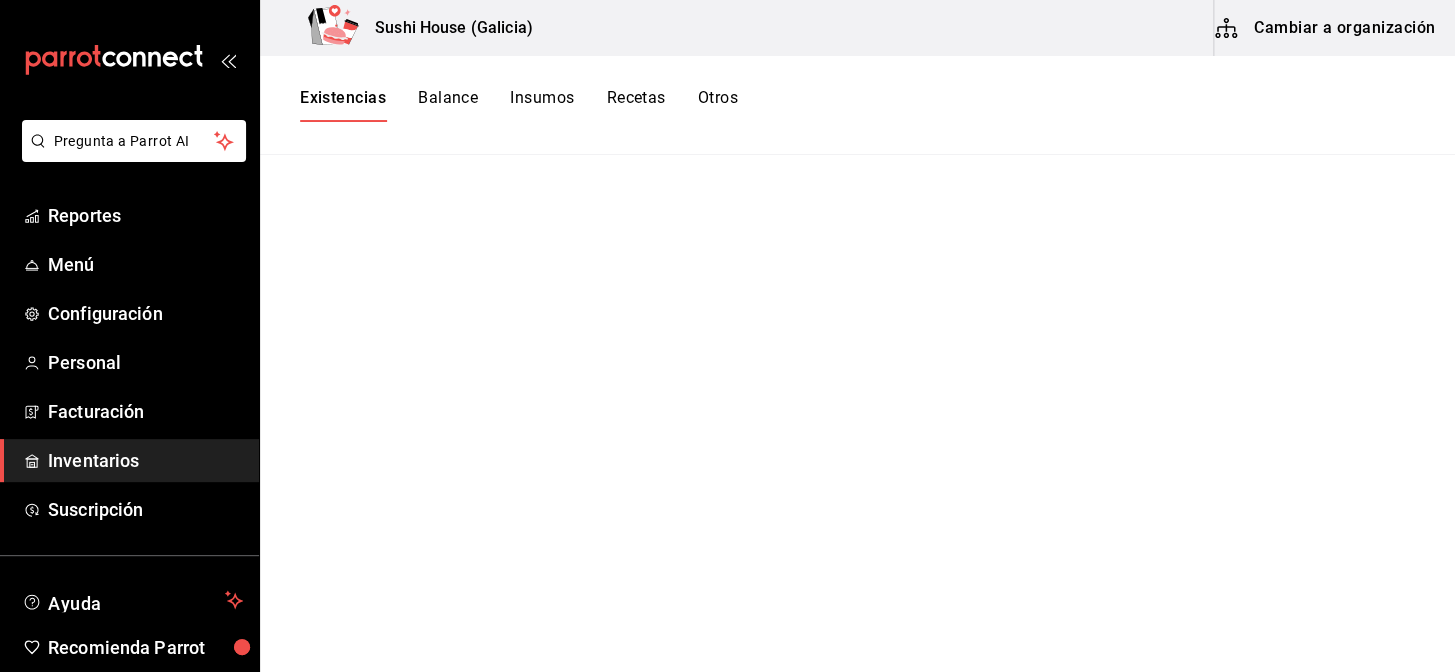 click on "Otros" at bounding box center [718, 105] 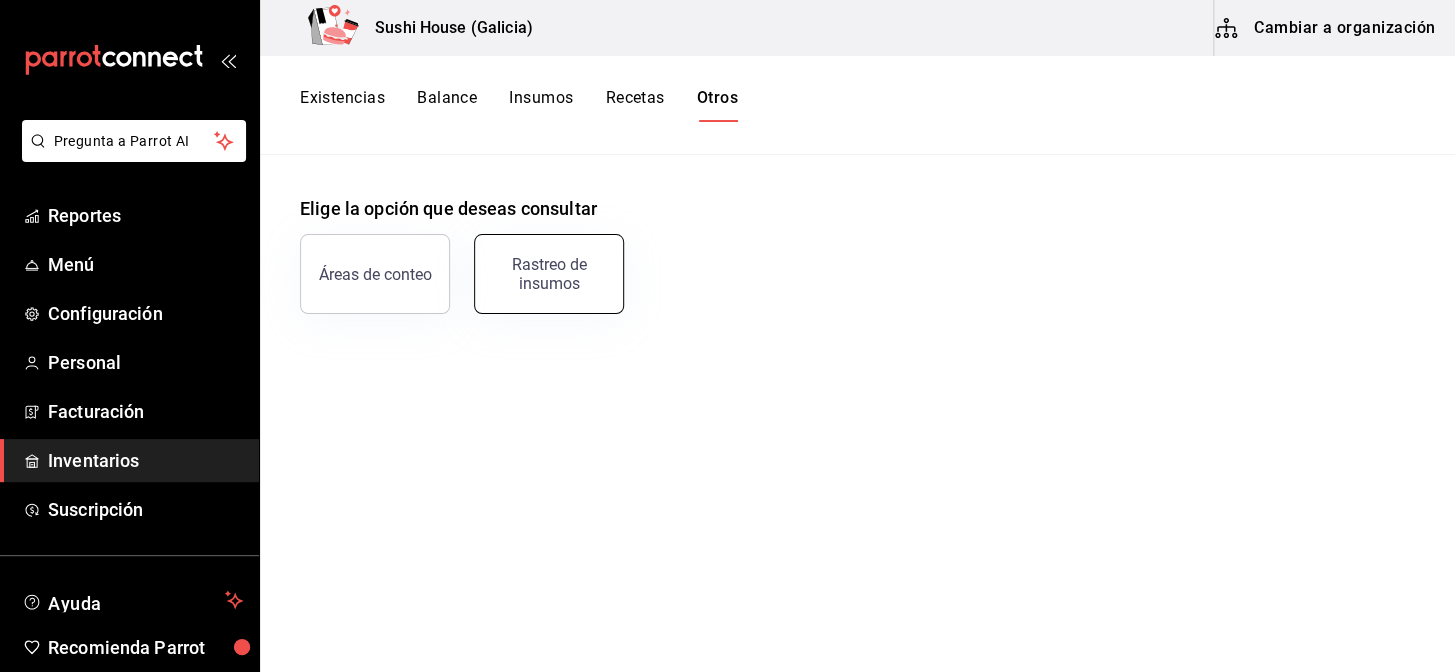 click on "Rastreo de insumos" at bounding box center [549, 274] 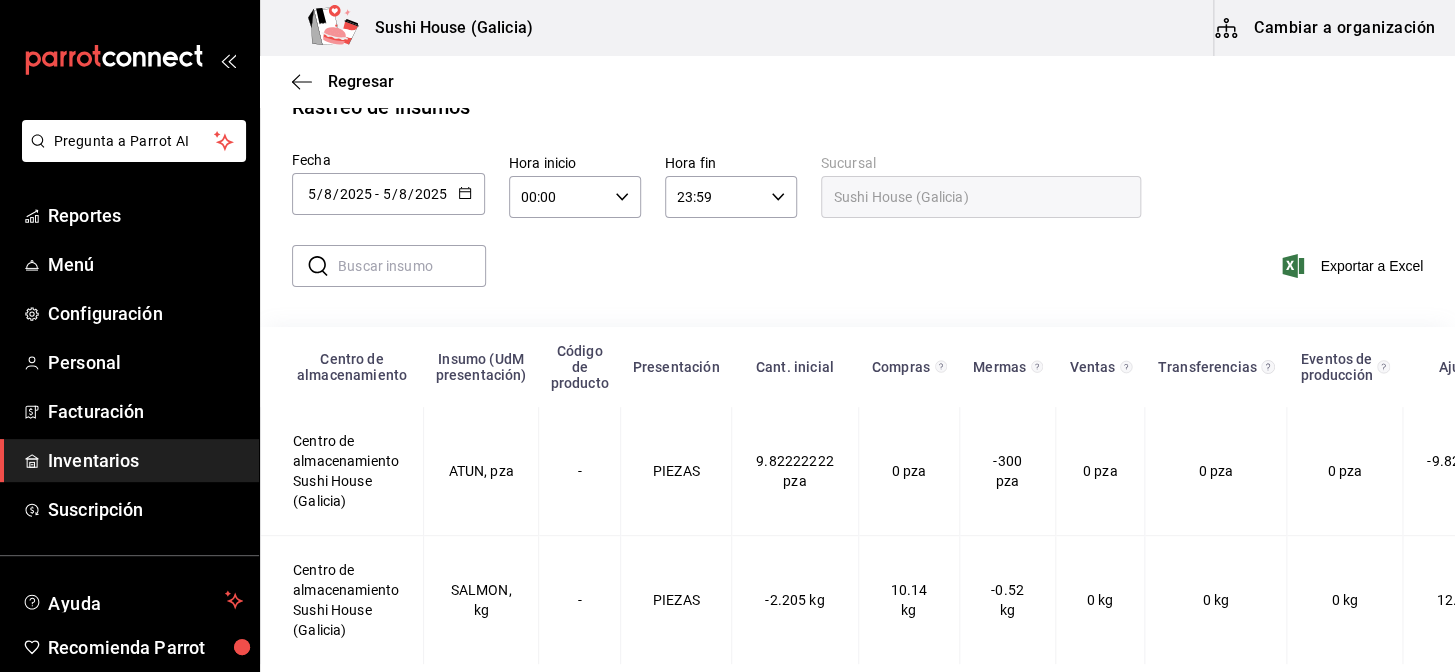 scroll, scrollTop: 68, scrollLeft: 0, axis: vertical 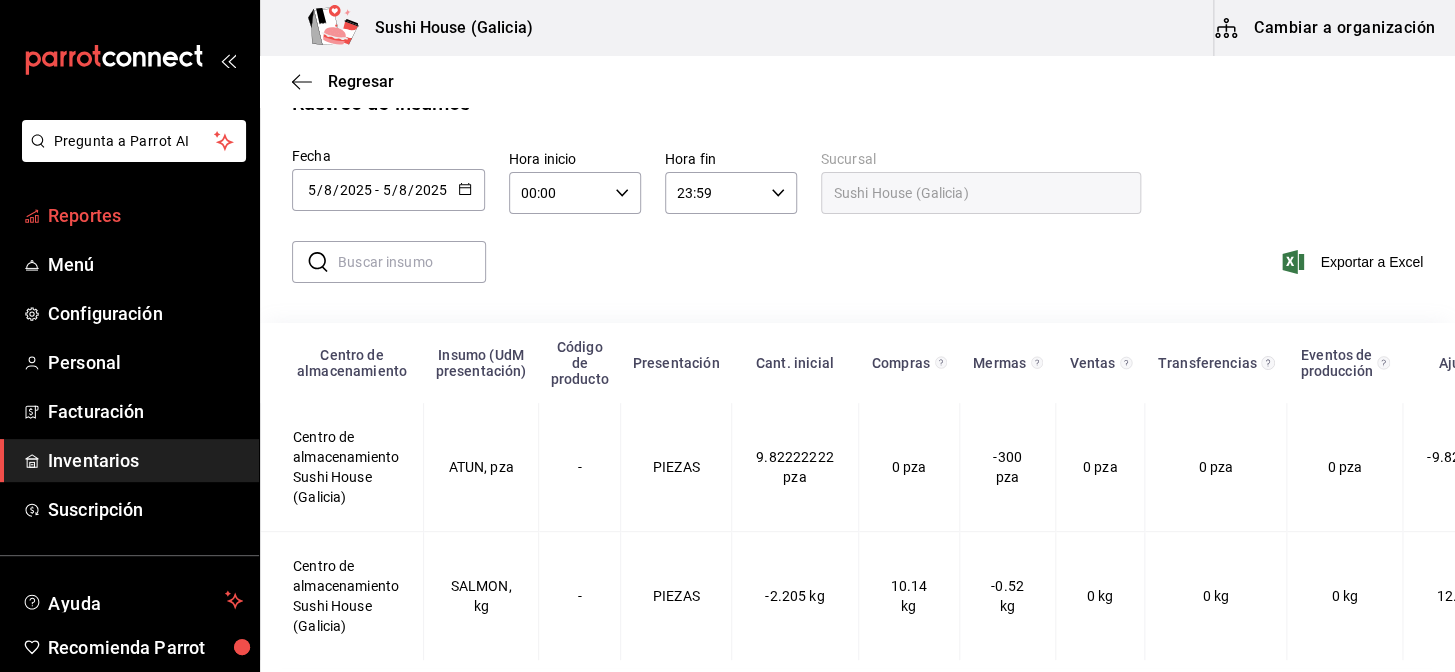 click on "Reportes" at bounding box center (145, 215) 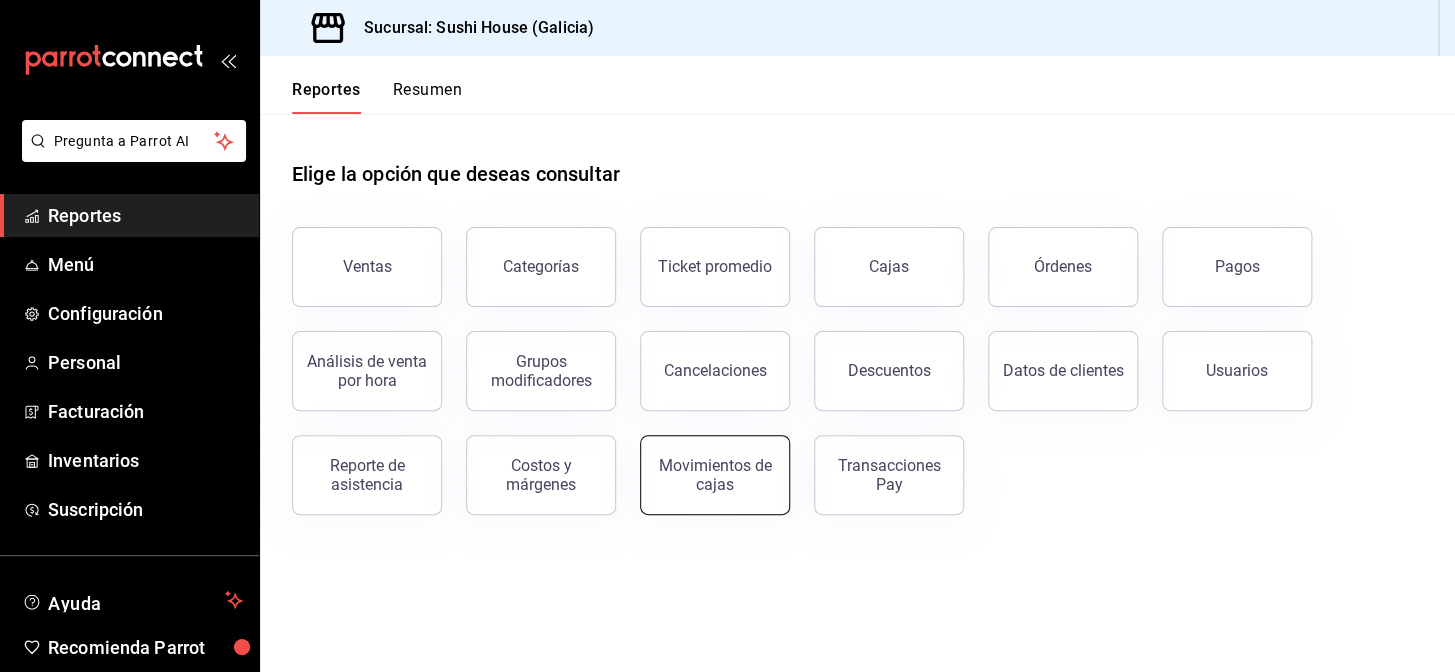 click on "Movimientos de cajas" at bounding box center (715, 475) 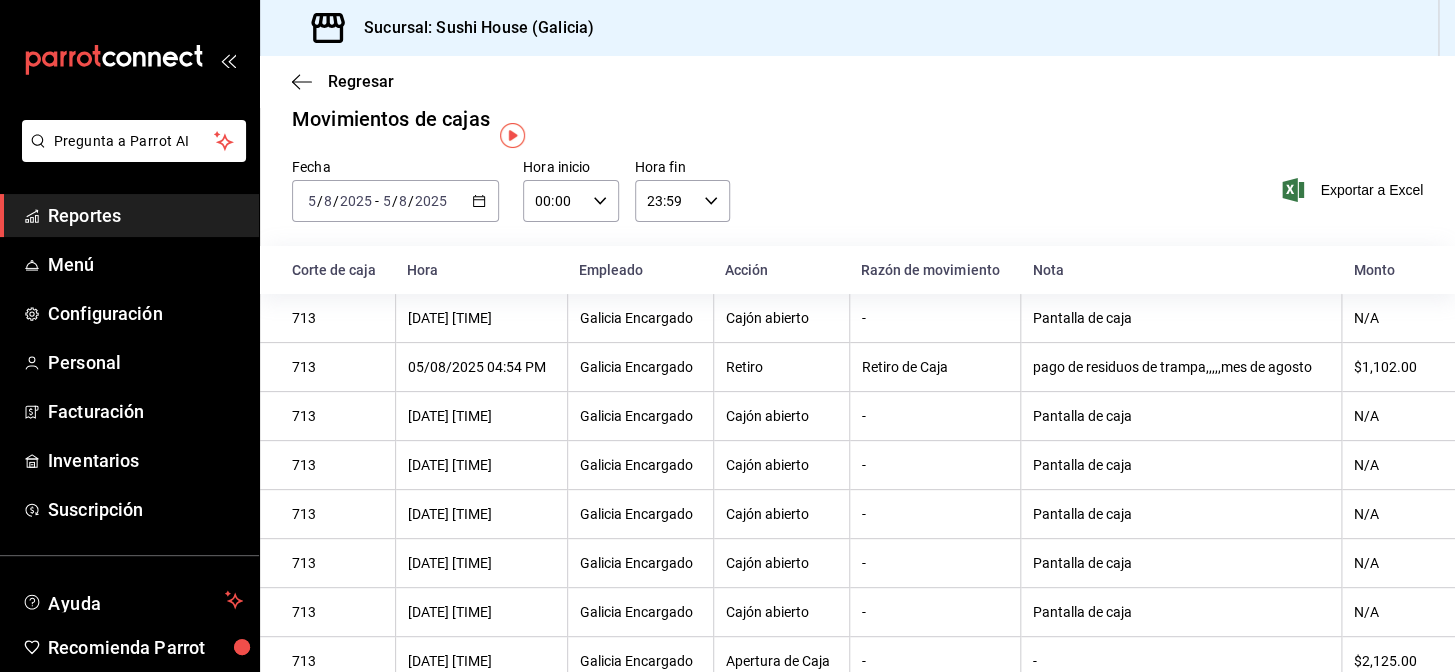 scroll, scrollTop: 51, scrollLeft: 0, axis: vertical 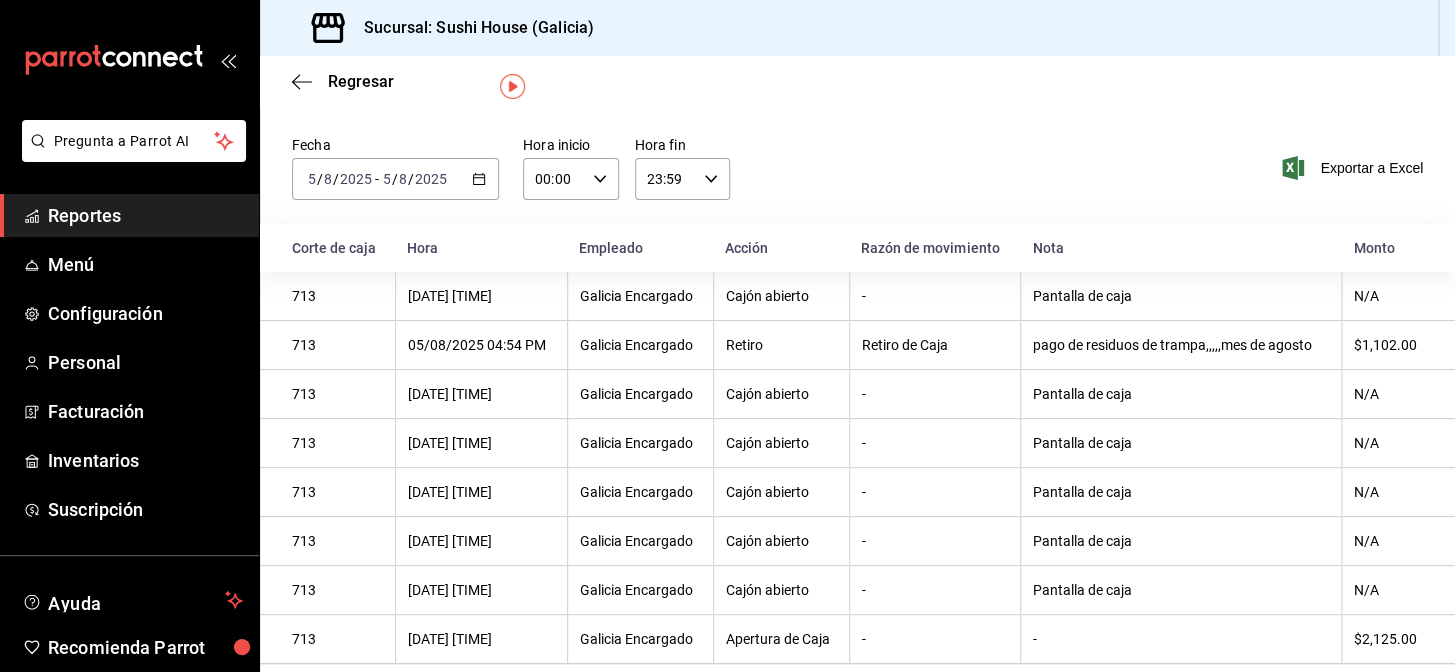 click on "Reportes" at bounding box center (145, 215) 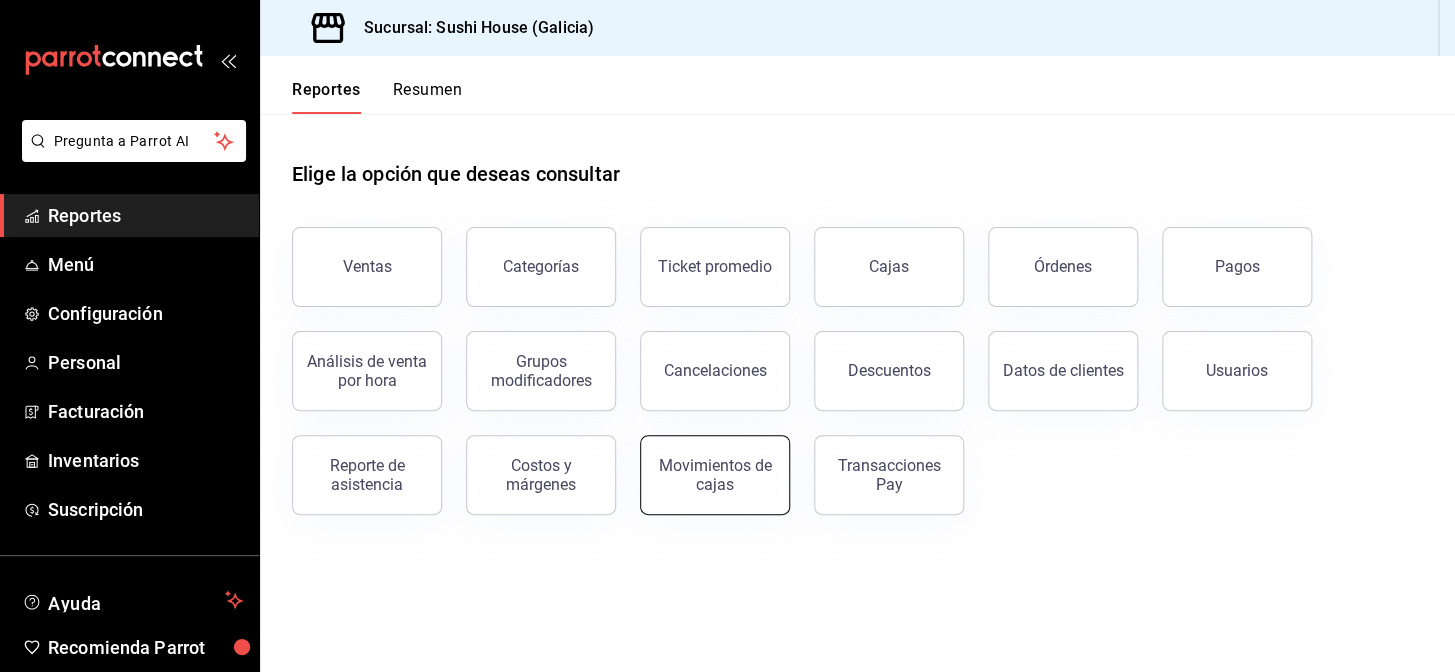 click on "Movimientos de cajas" at bounding box center [715, 475] 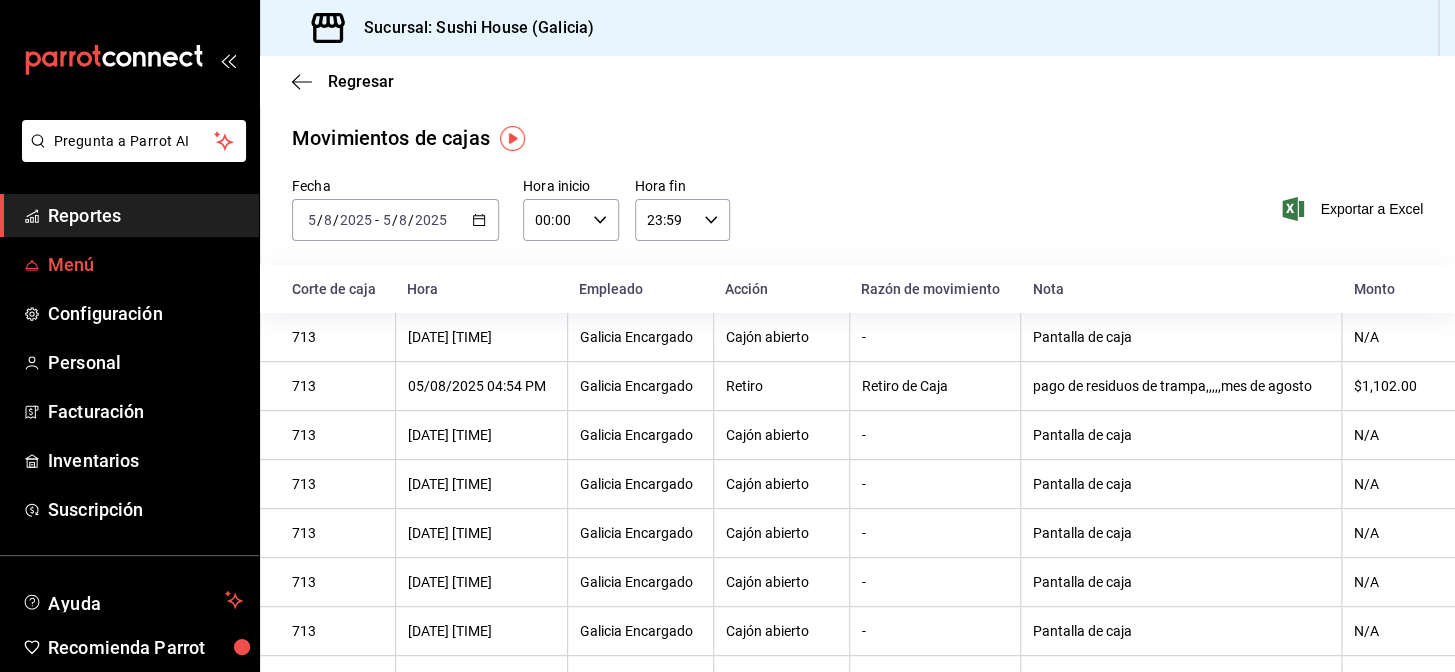 scroll, scrollTop: 0, scrollLeft: 0, axis: both 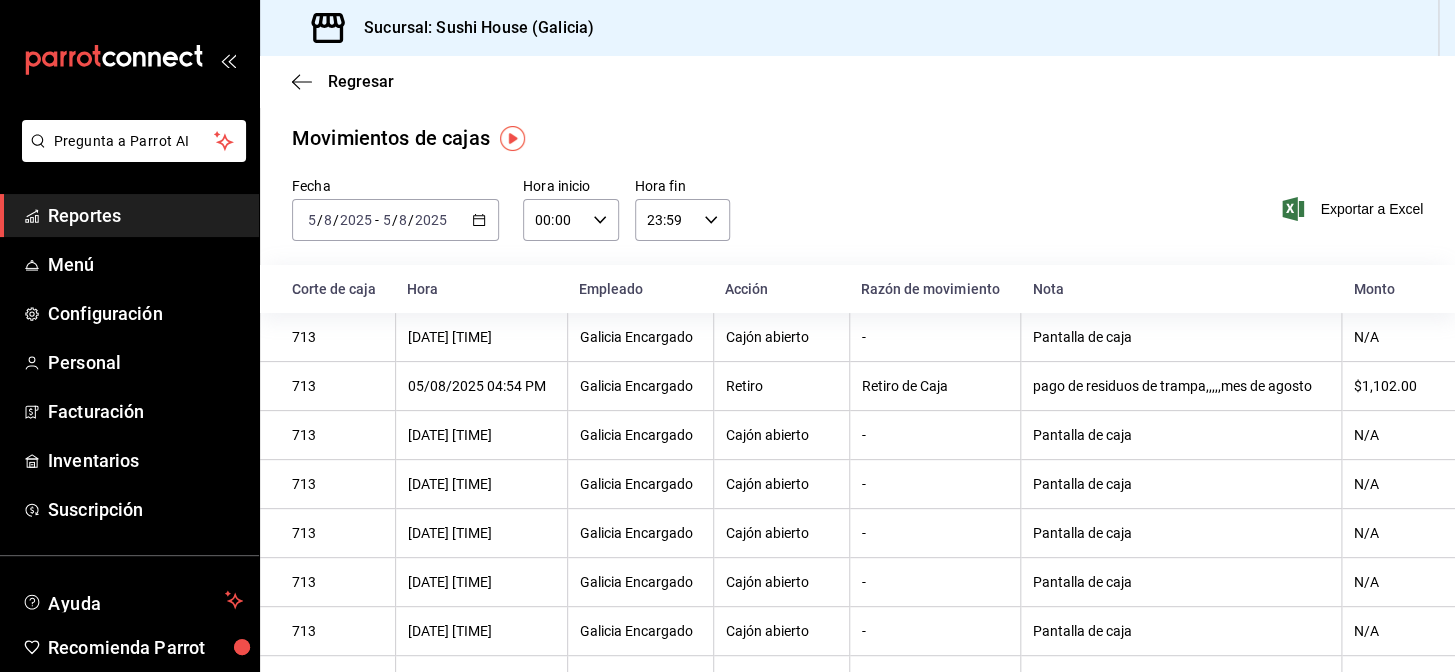 click on "Reportes" at bounding box center (145, 215) 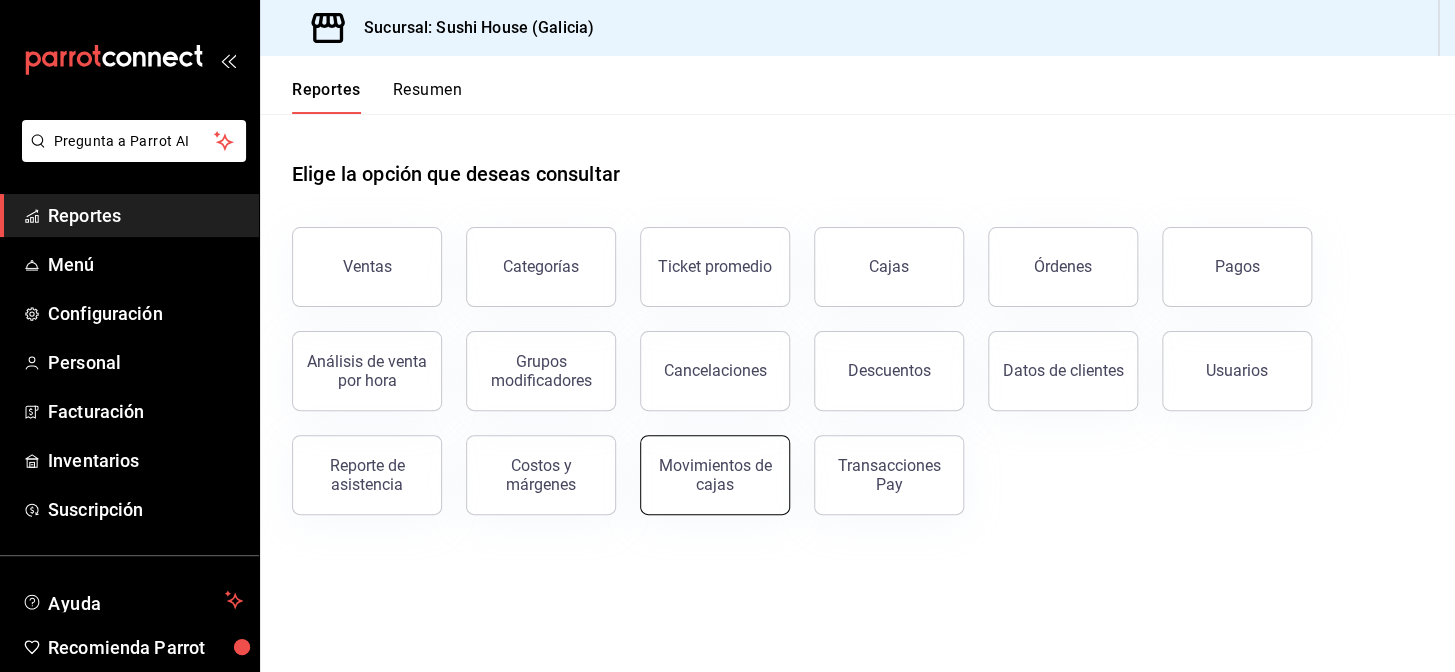 click on "Movimientos de cajas" at bounding box center [715, 475] 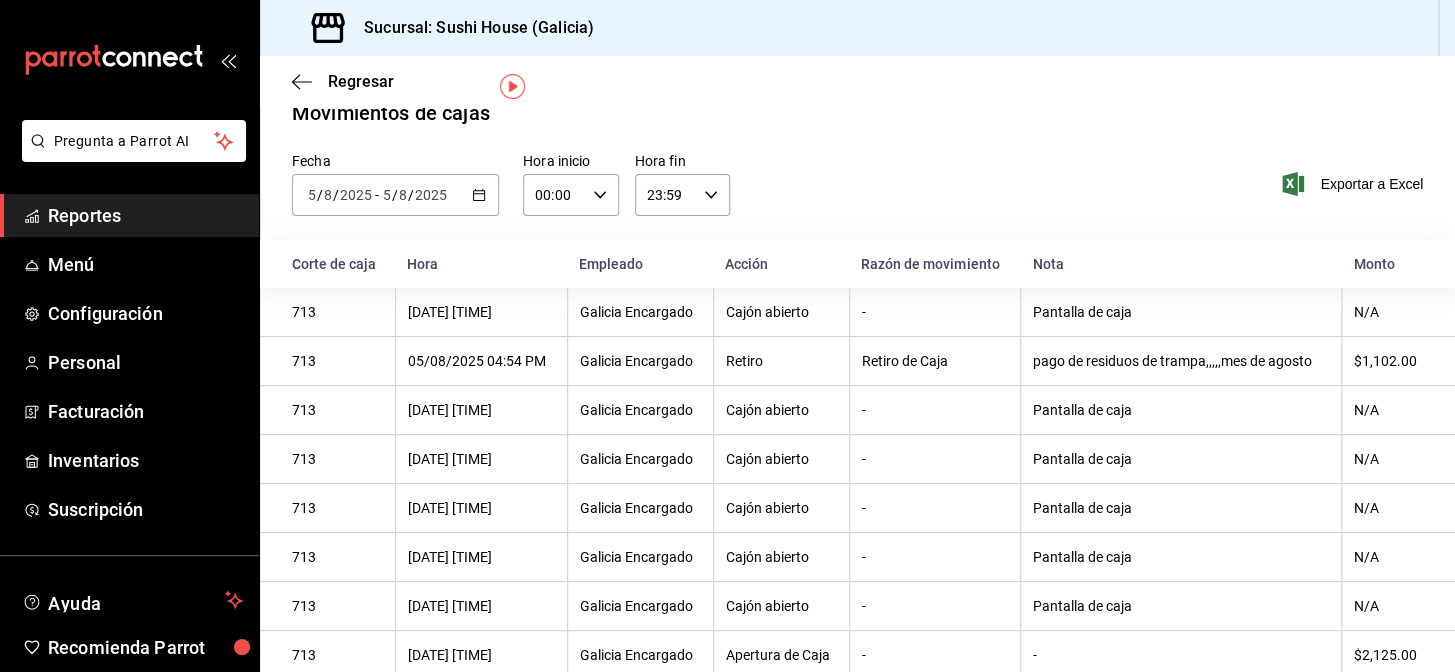 scroll, scrollTop: 0, scrollLeft: 0, axis: both 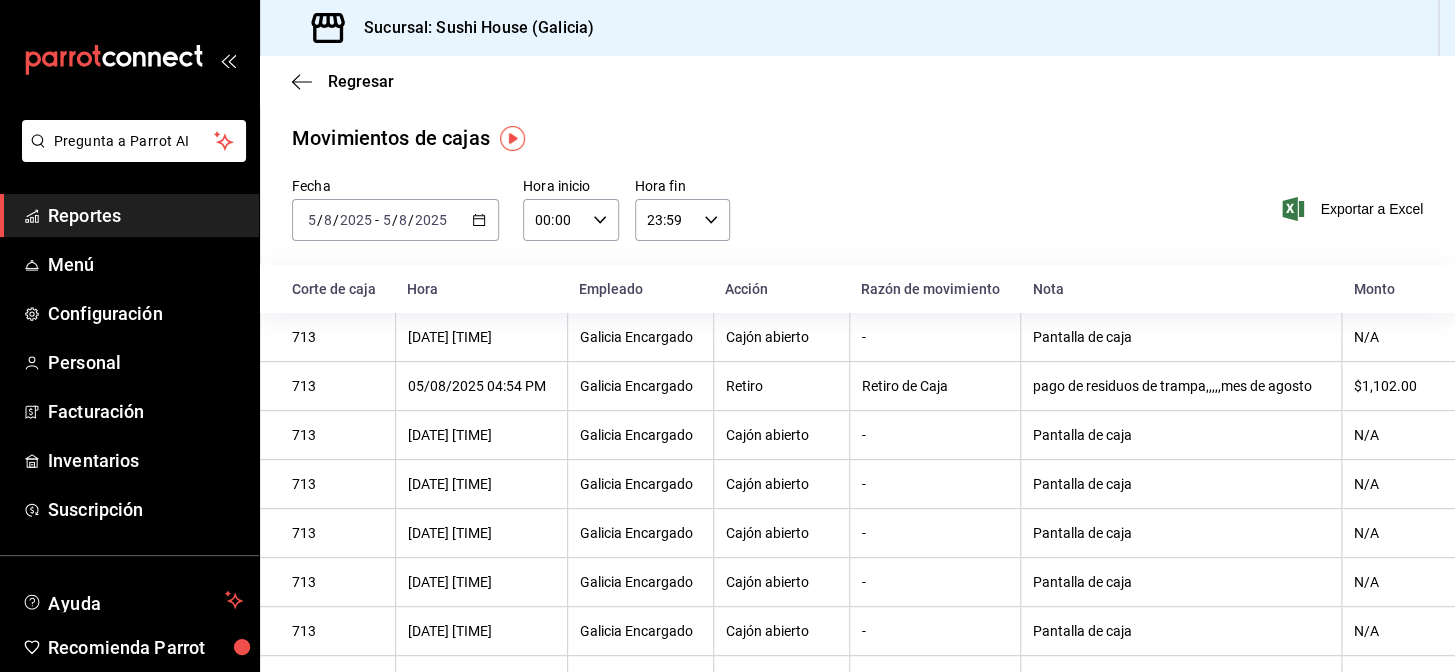 click on "Reportes" at bounding box center (145, 215) 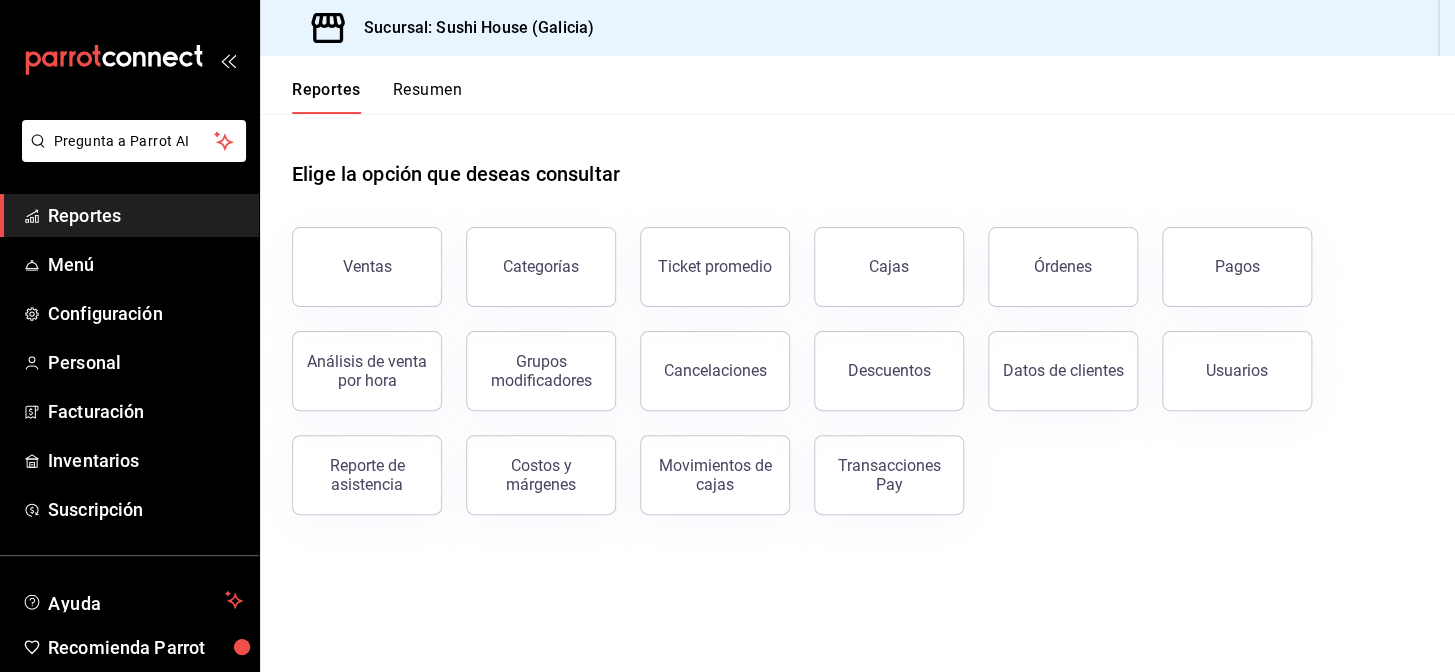 click on "Reportes" at bounding box center [129, 215] 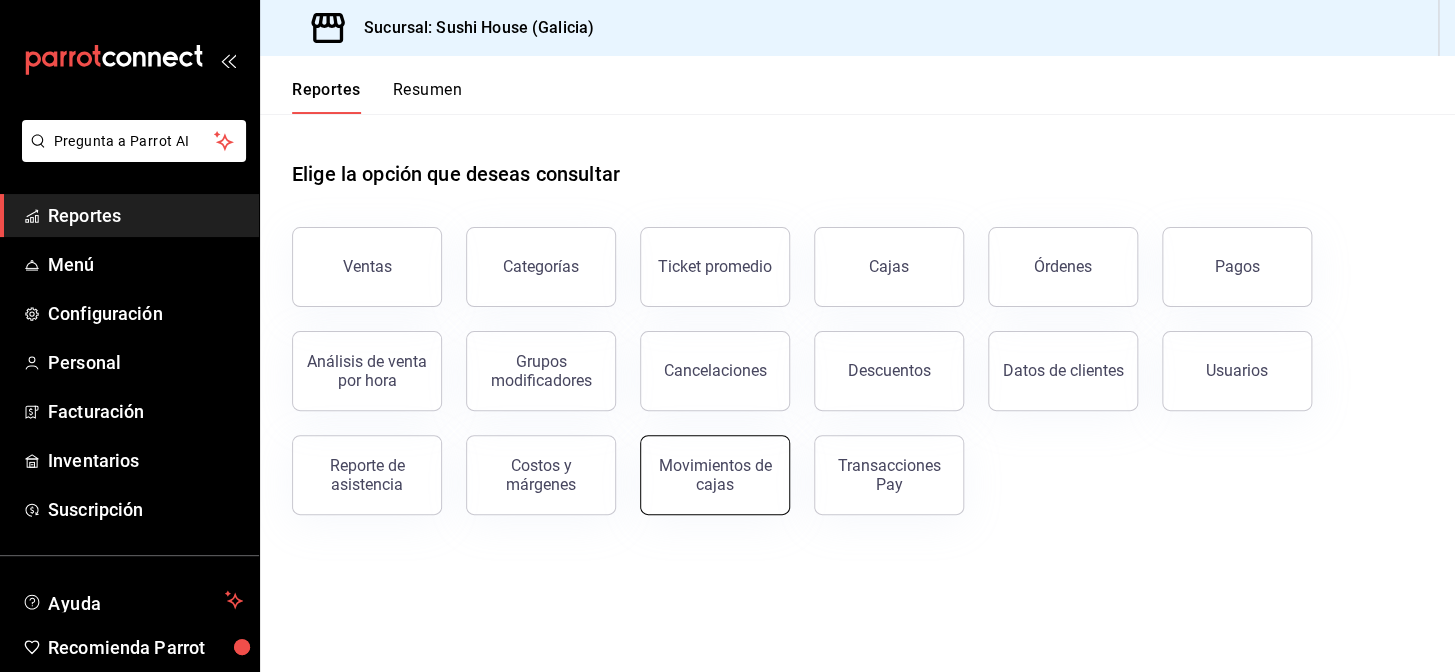 click on "Movimientos de cajas" at bounding box center (715, 475) 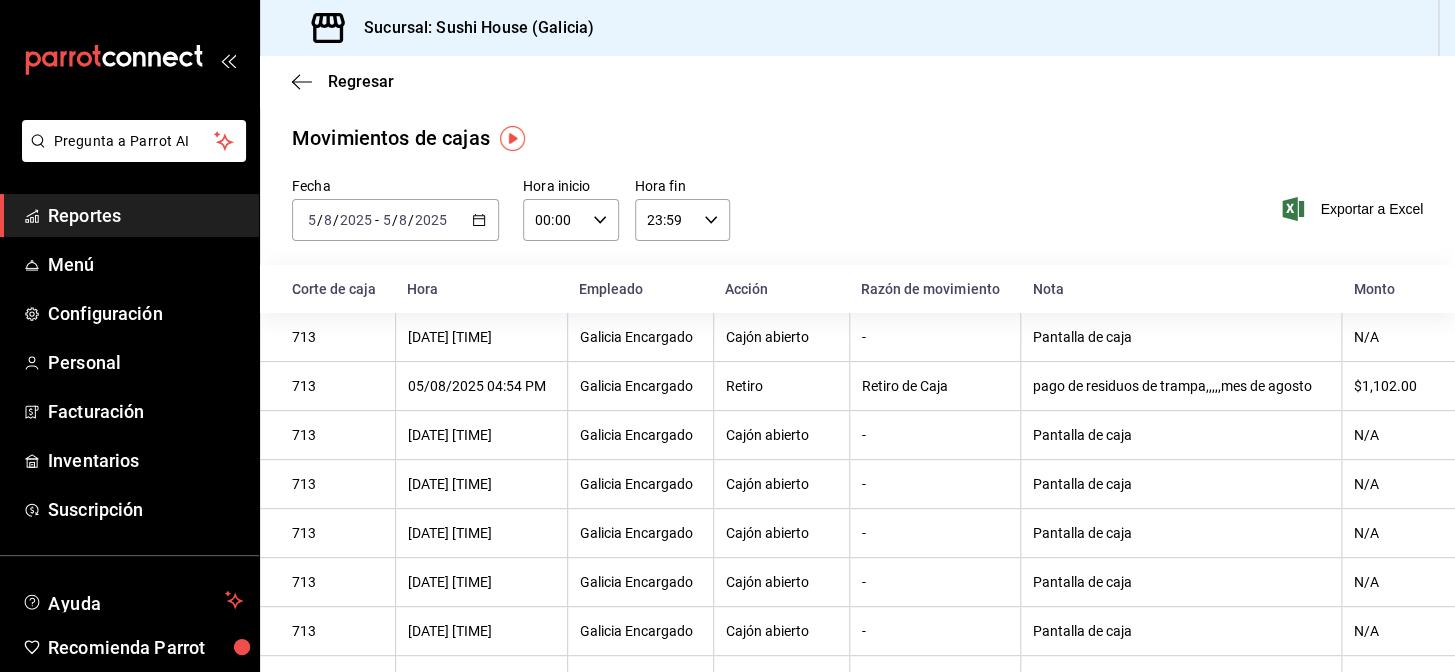 click on "2025-08-05 5 / 8 / 2025 - 2025-08-05 5 / 8 / 2025" at bounding box center (395, 220) 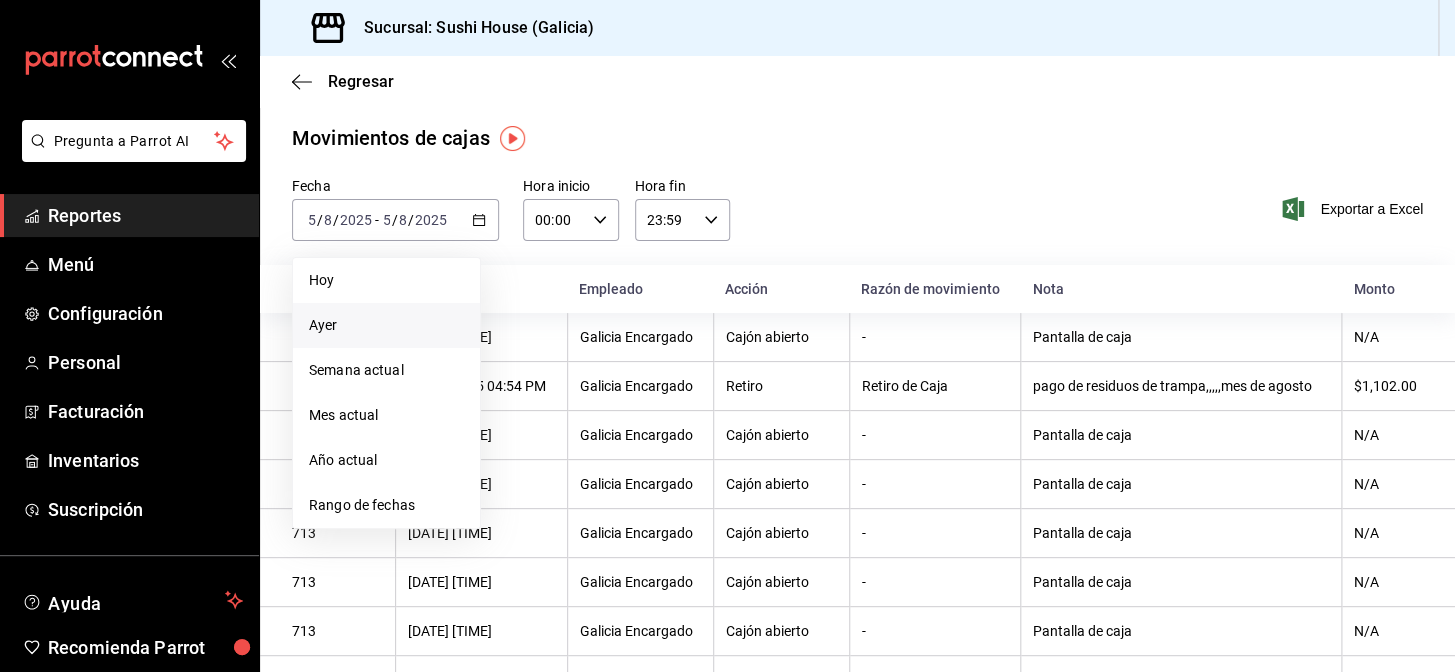 click on "Ayer" at bounding box center [386, 325] 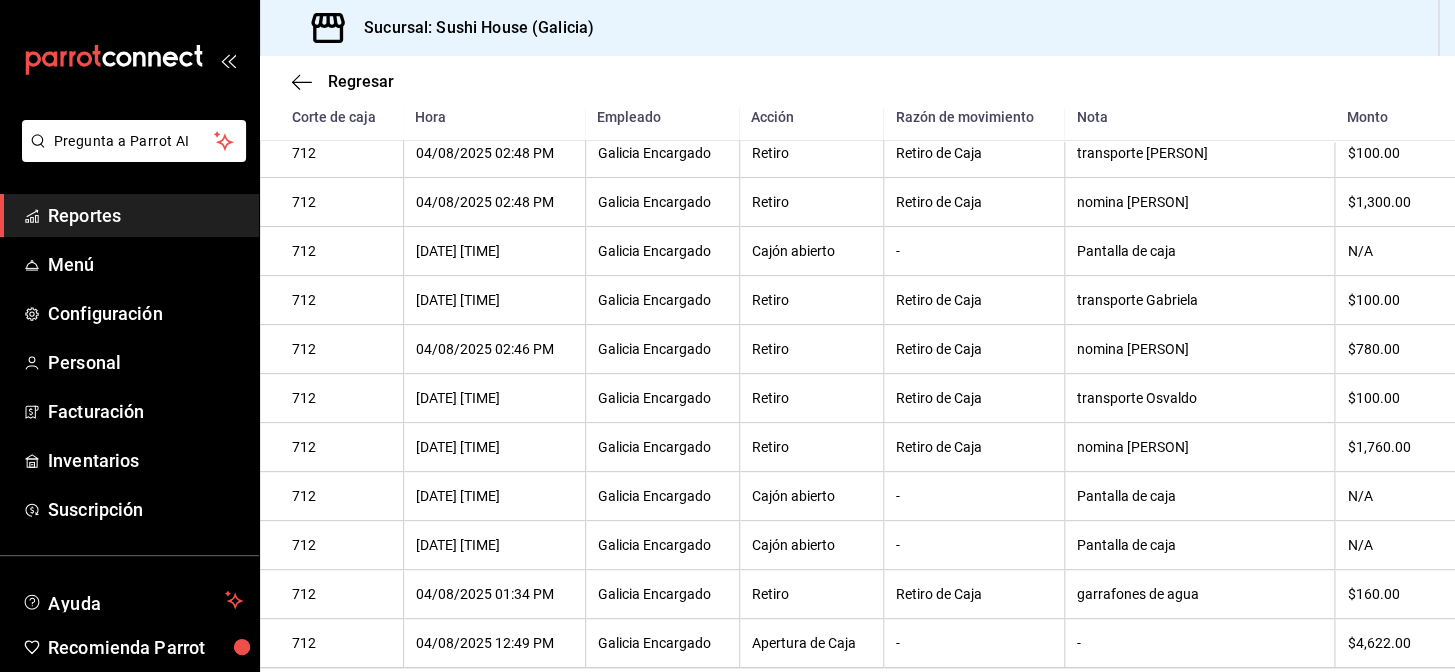 scroll, scrollTop: 1090, scrollLeft: 0, axis: vertical 